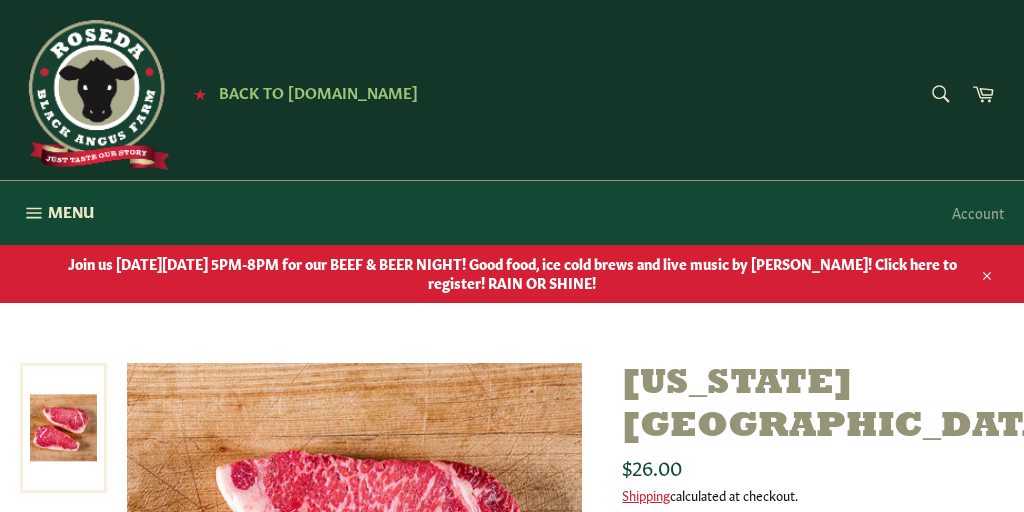 scroll, scrollTop: 156, scrollLeft: 0, axis: vertical 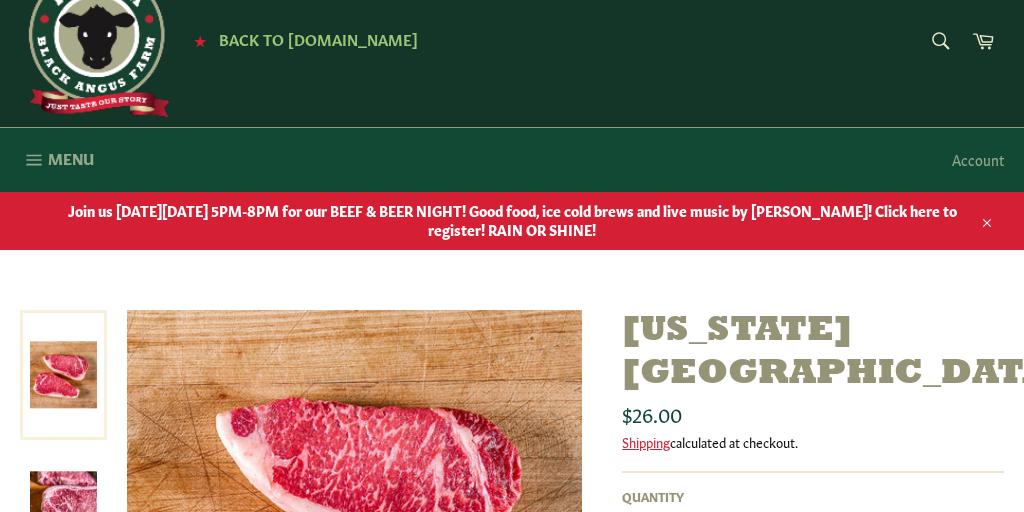 click 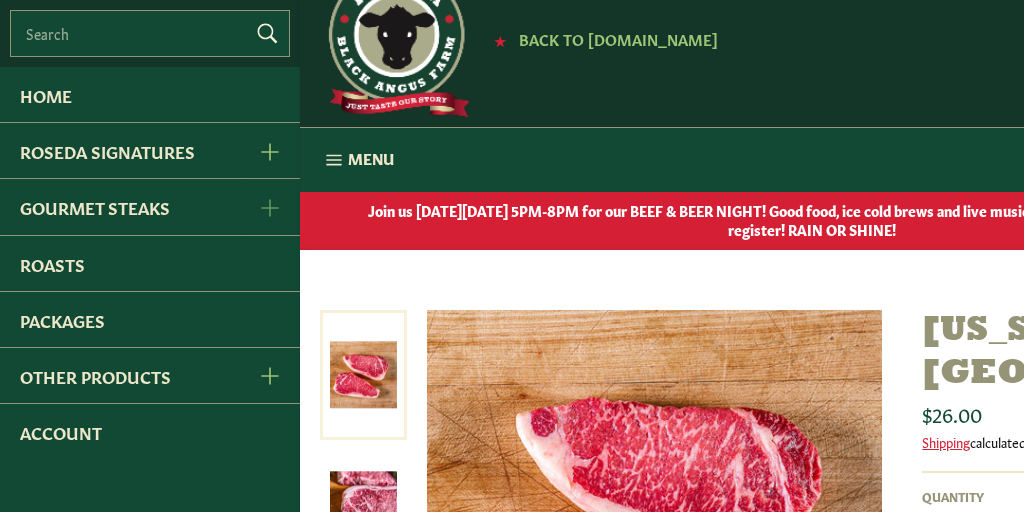 click at bounding box center [268, 206] 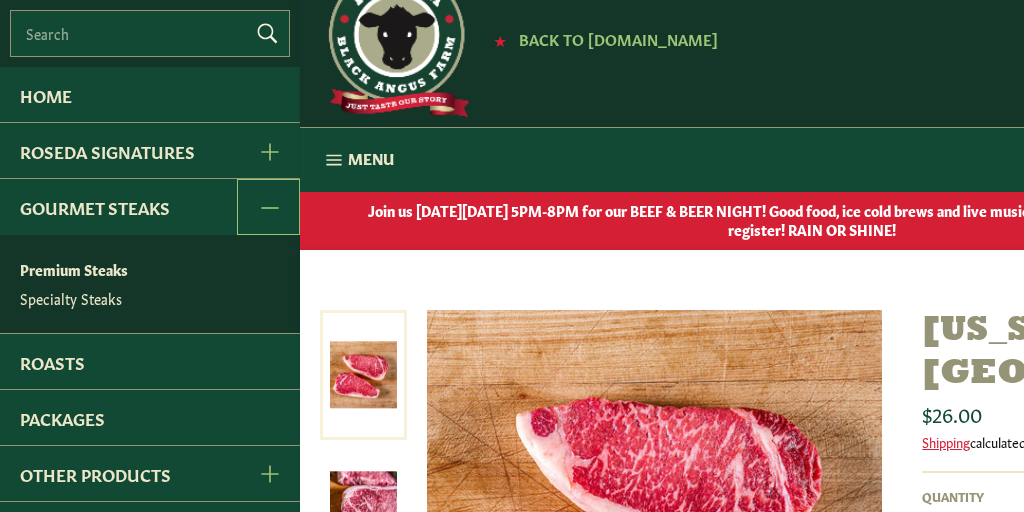 click on "Premium Steaks" at bounding box center (155, 269) 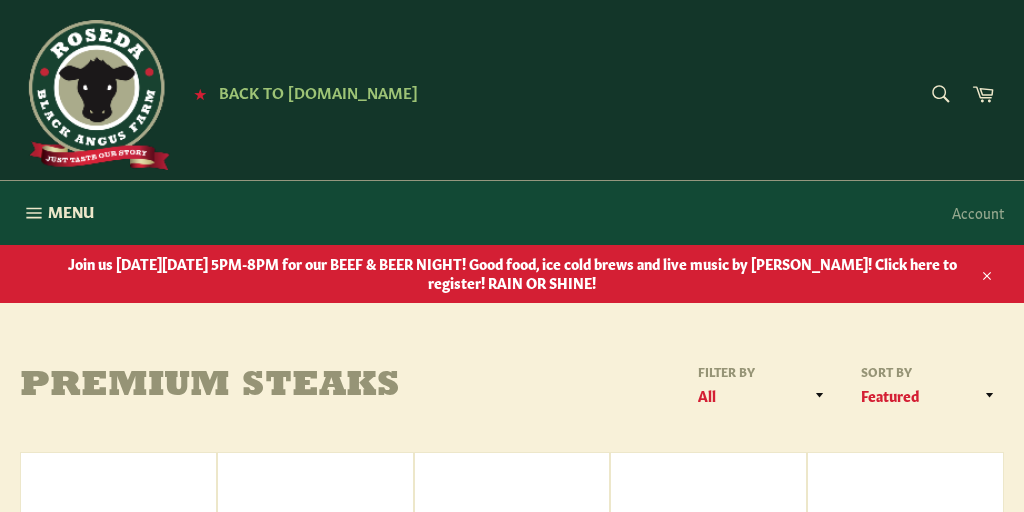 scroll, scrollTop: 0, scrollLeft: 0, axis: both 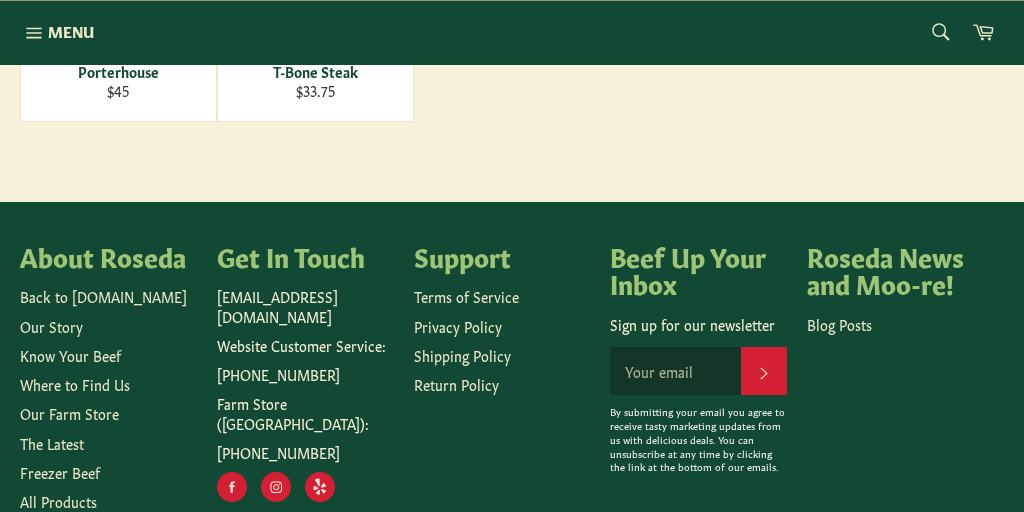 click on "Farm Store ([GEOGRAPHIC_DATA]):" at bounding box center (305, 413) 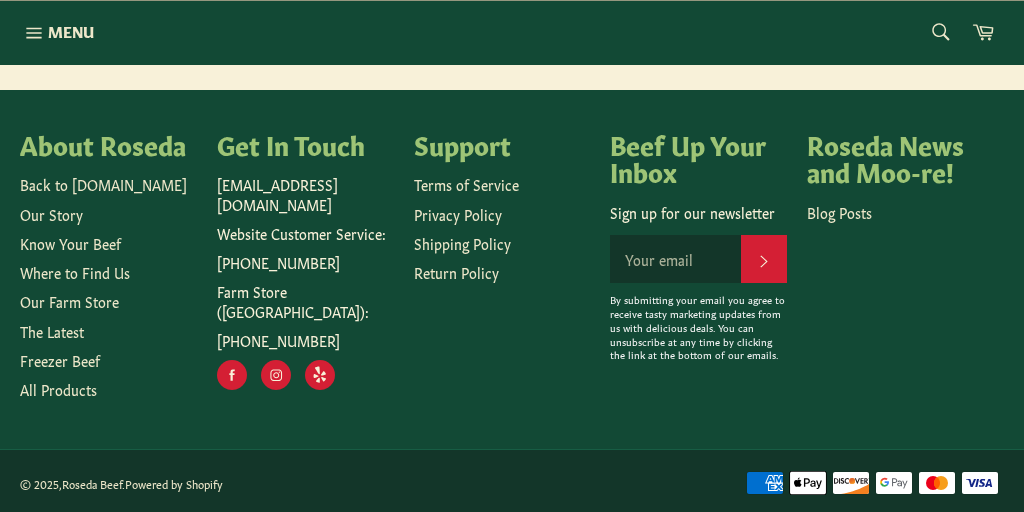 scroll, scrollTop: 1135, scrollLeft: 0, axis: vertical 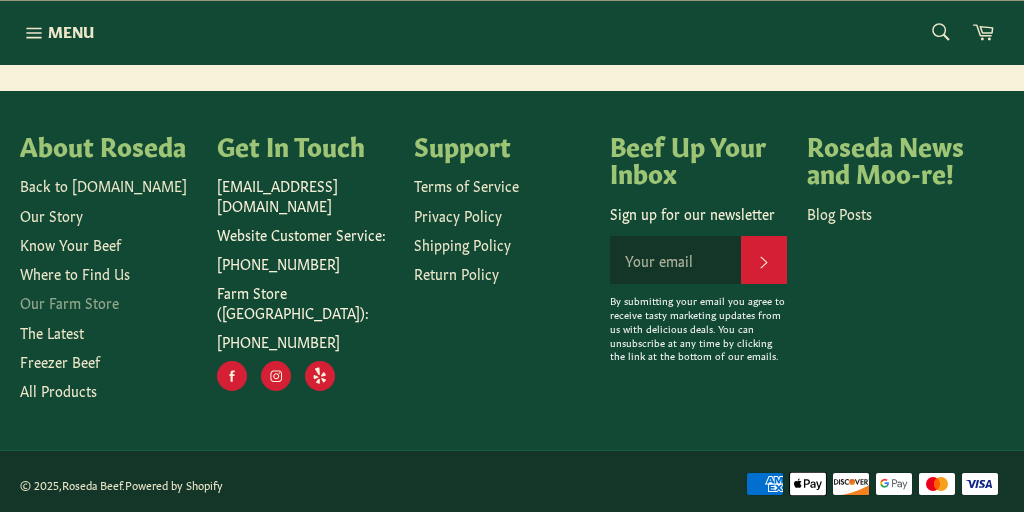 click on "Our Farm Store" at bounding box center [69, 302] 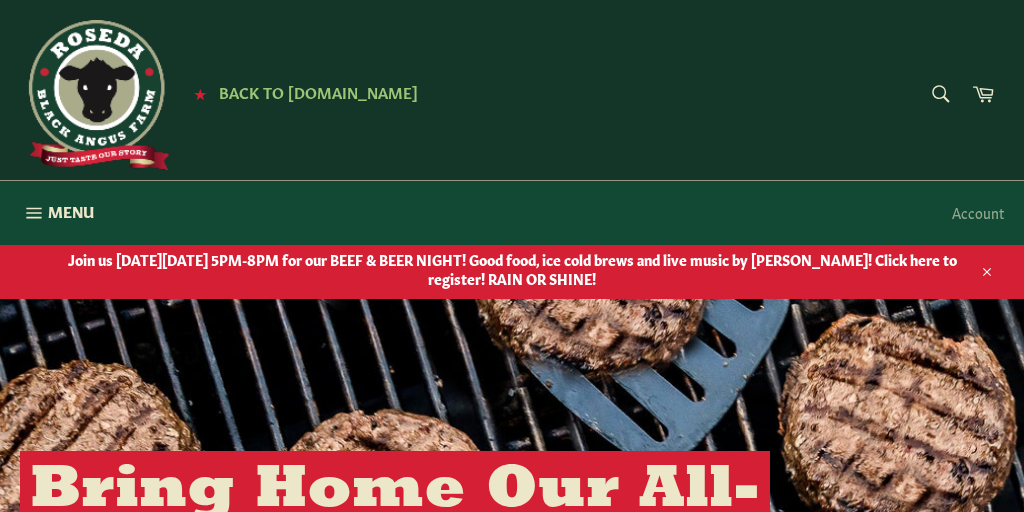 scroll, scrollTop: 0, scrollLeft: 0, axis: both 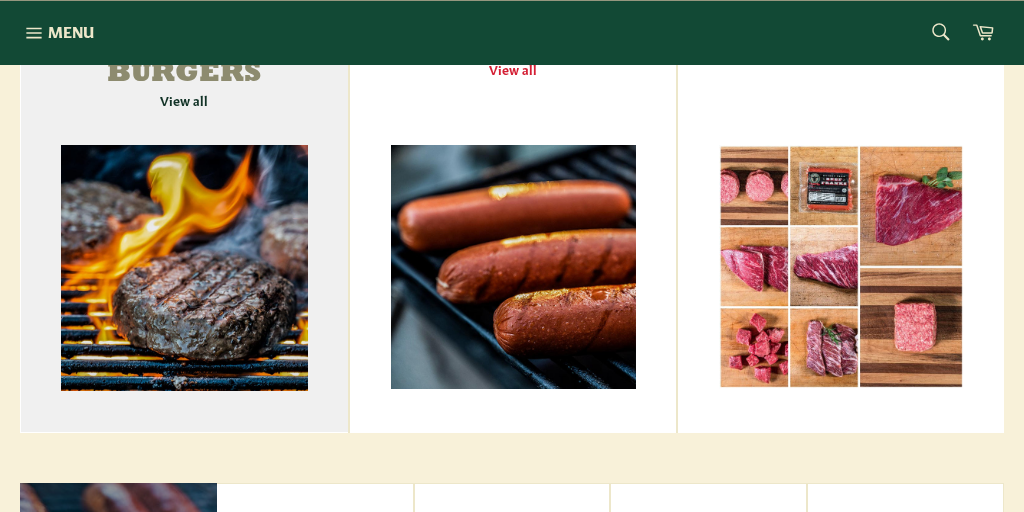 click on "Signature Dry-Aged Burgers
View all" at bounding box center (184, 200) 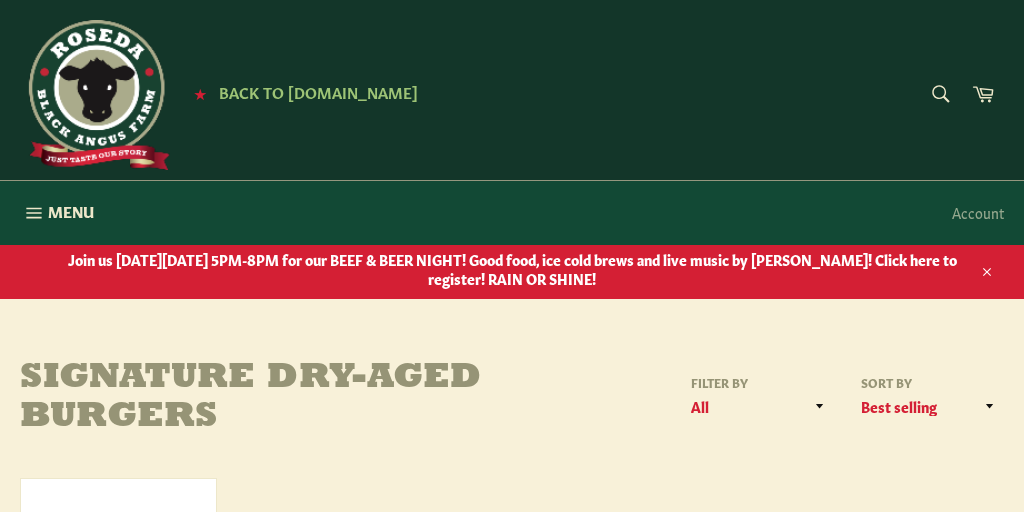 scroll, scrollTop: 0, scrollLeft: 0, axis: both 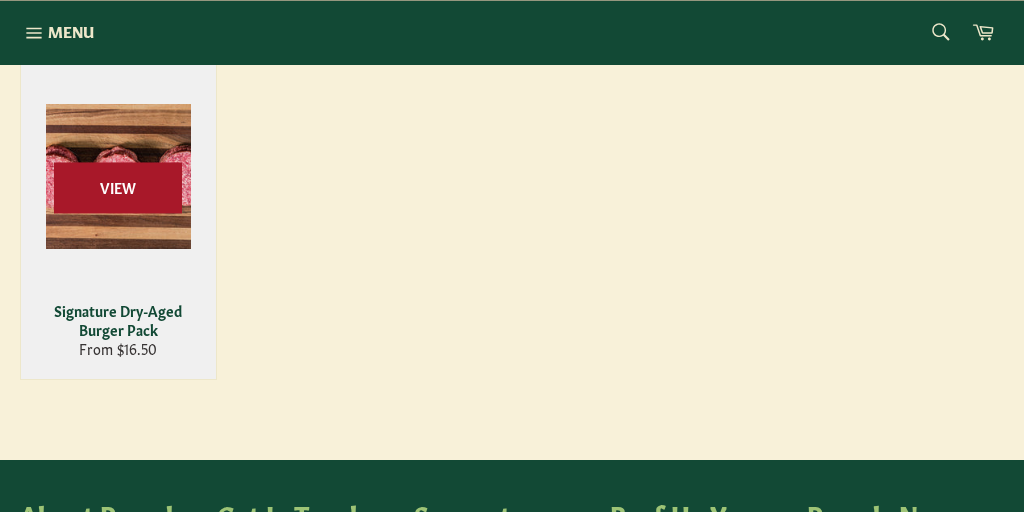 click on "View" at bounding box center (118, 188) 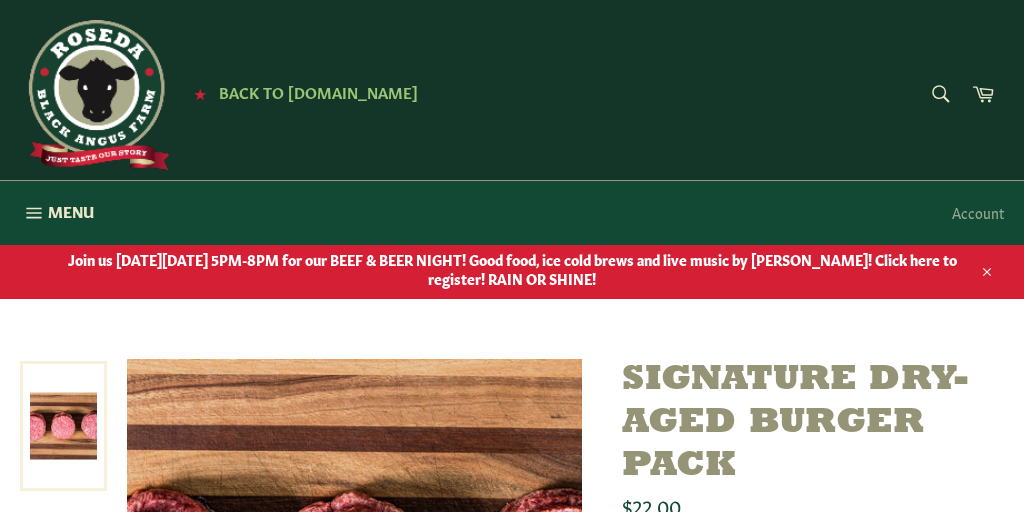 scroll, scrollTop: 113, scrollLeft: 0, axis: vertical 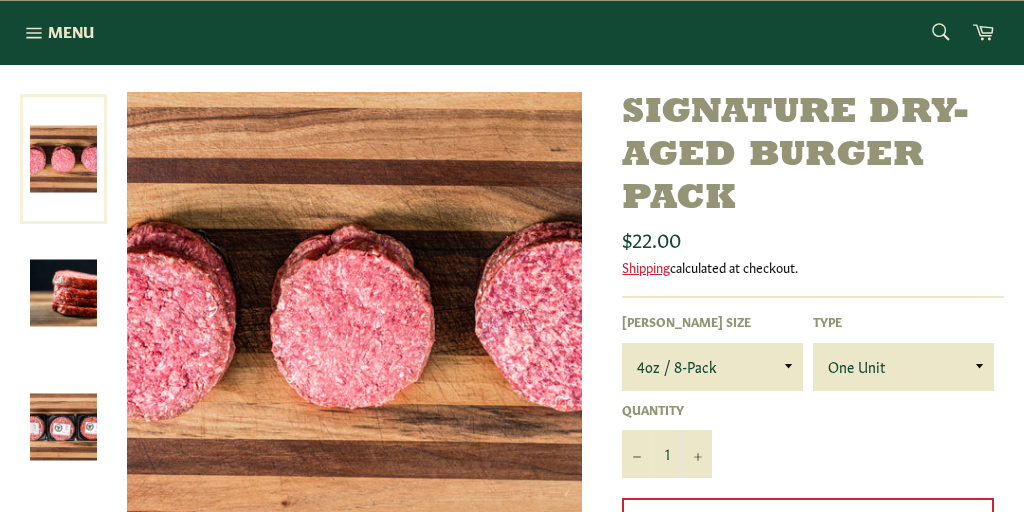 click at bounding box center [63, 292] 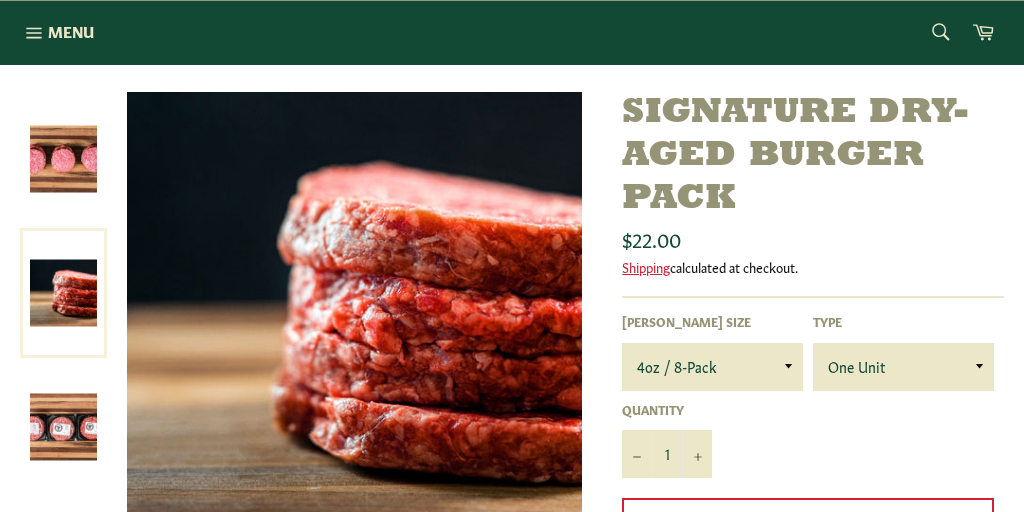 click at bounding box center [63, 293] 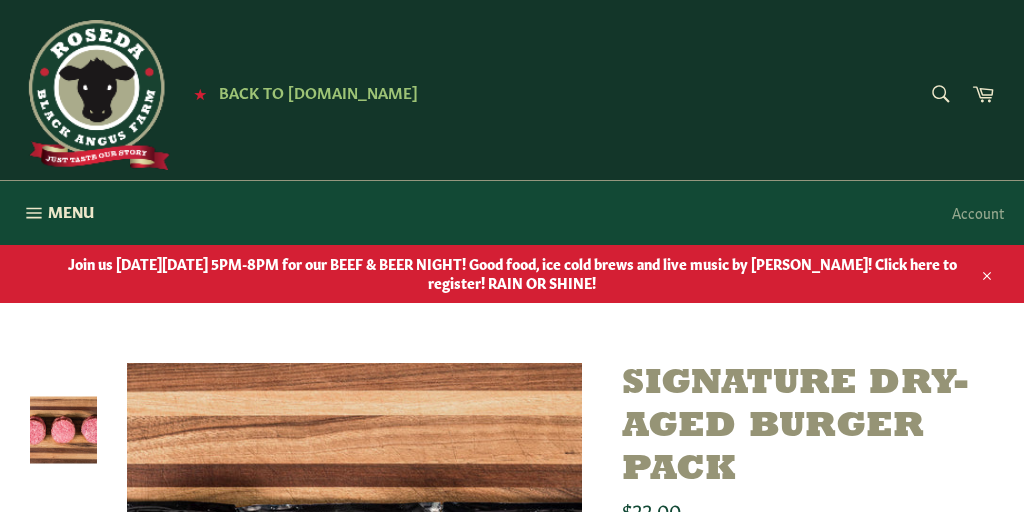 scroll, scrollTop: 0, scrollLeft: 0, axis: both 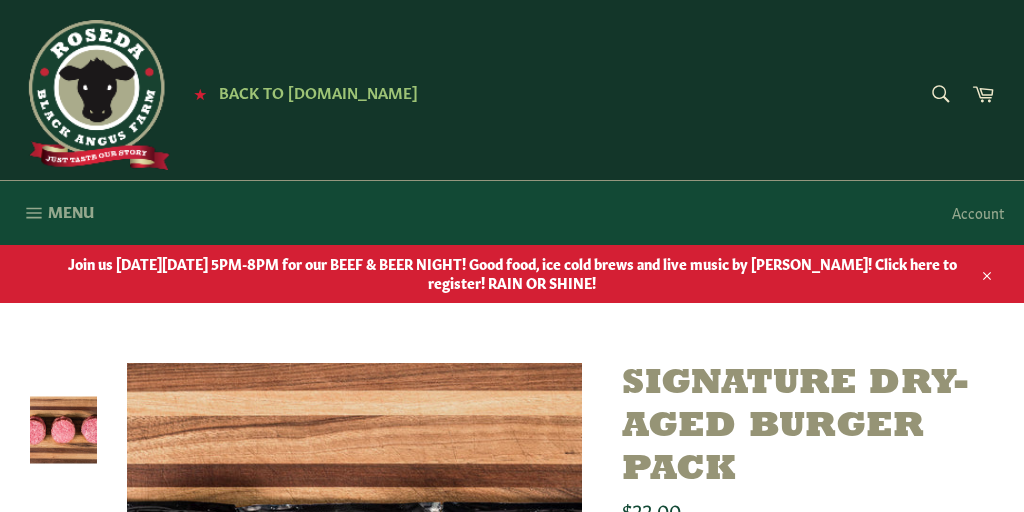 click 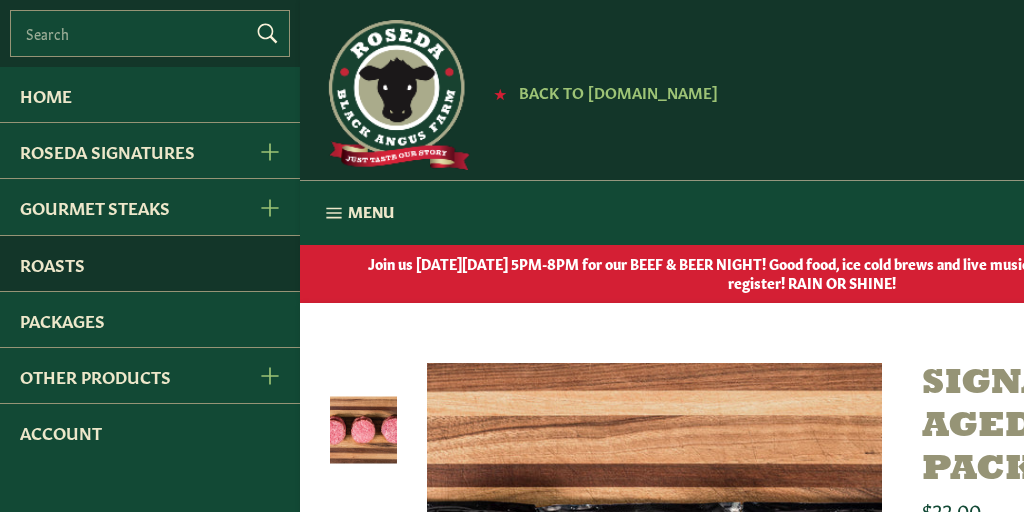 click on "Roasts" at bounding box center [150, 263] 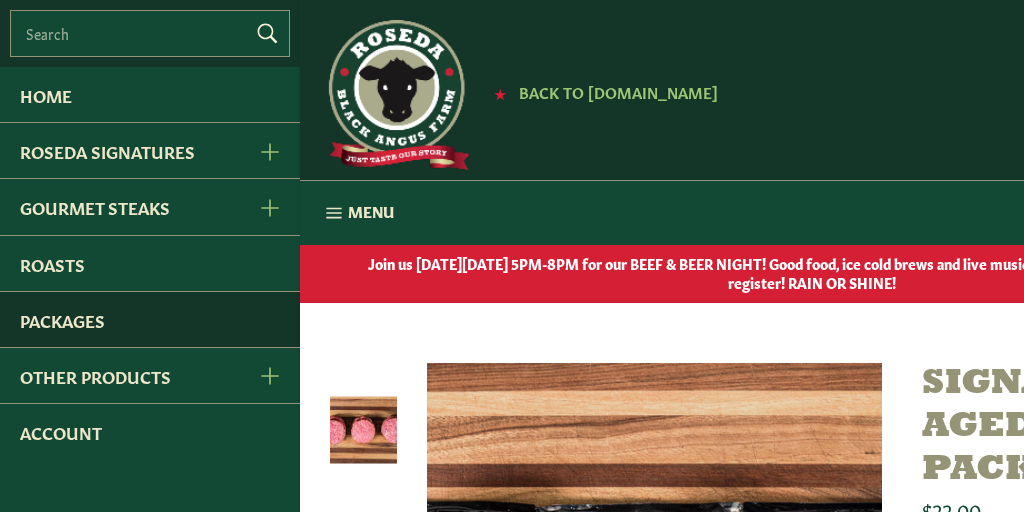 click on "Packages" at bounding box center (150, 319) 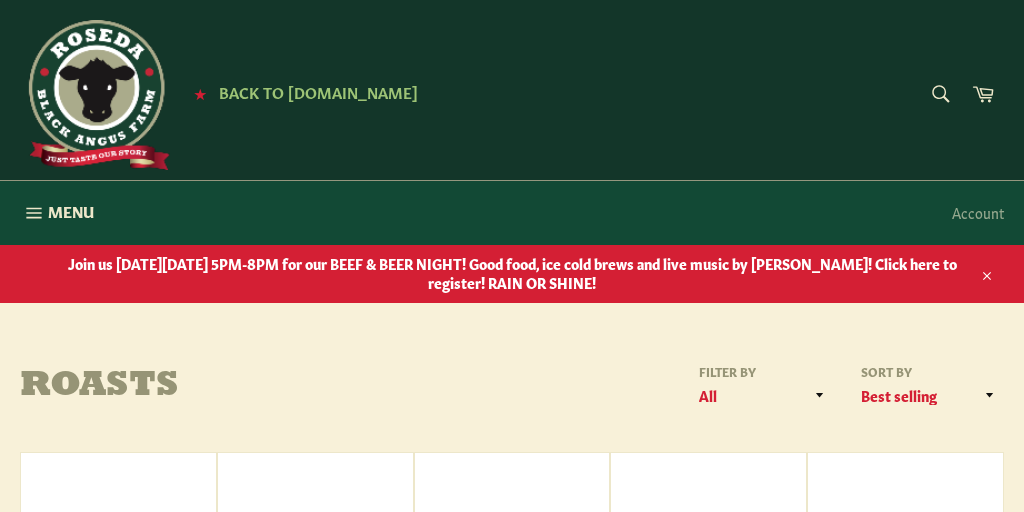 scroll, scrollTop: 0, scrollLeft: 0, axis: both 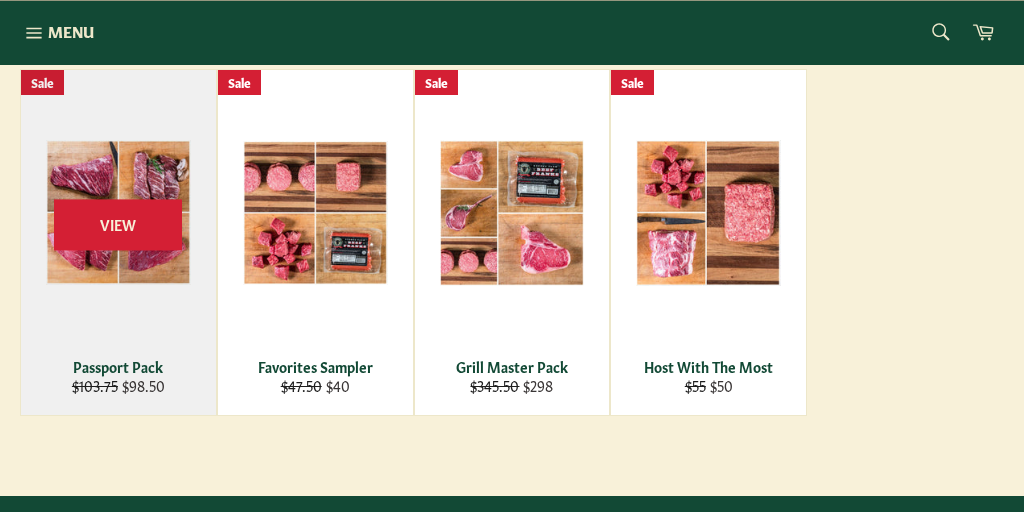 click on "View" at bounding box center [118, 242] 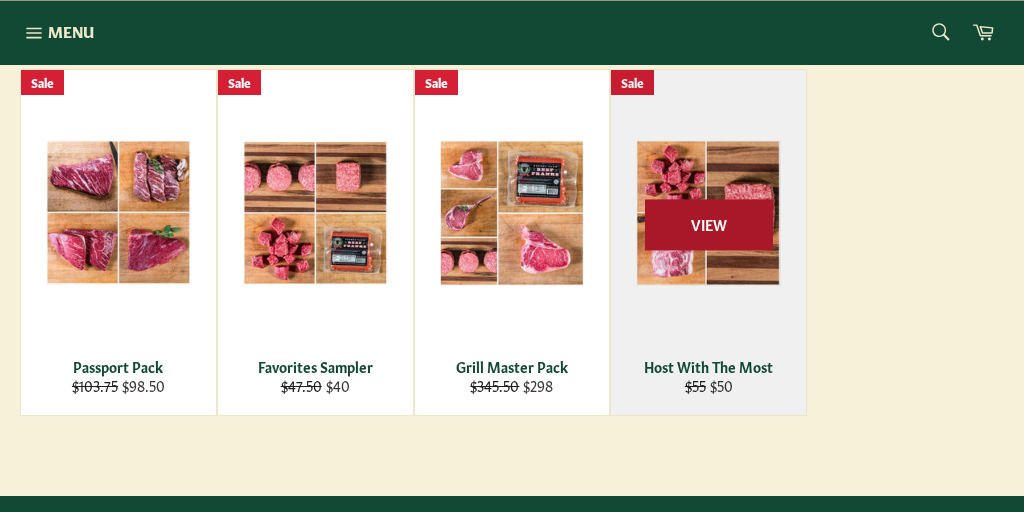 click on "View" at bounding box center [709, 224] 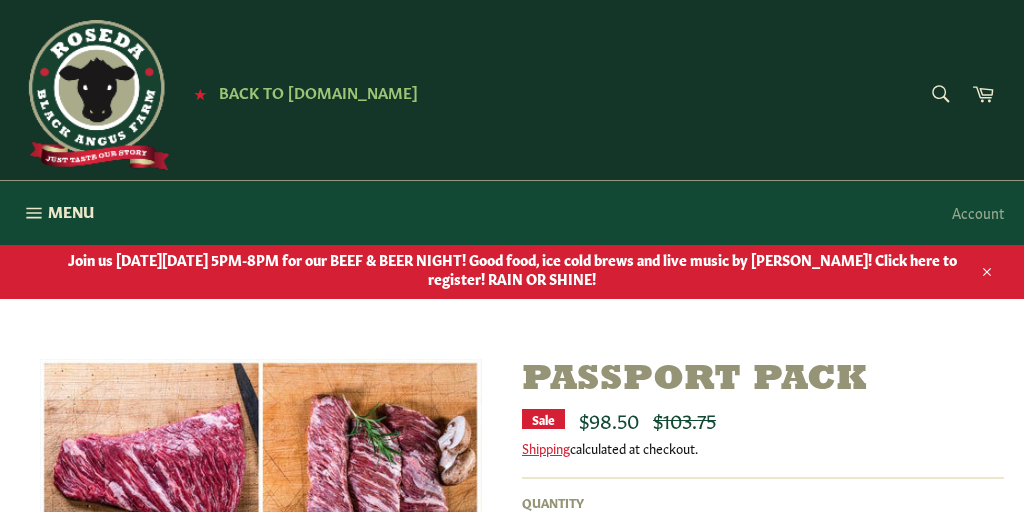 scroll, scrollTop: 0, scrollLeft: 0, axis: both 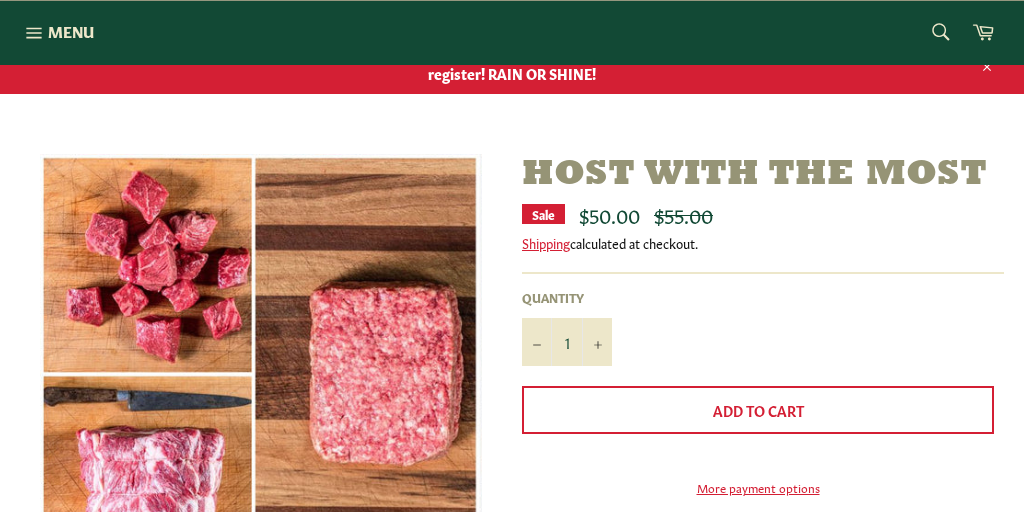 click on "Join us [DATE][DATE] 5PM-8PM for our BEEF & BEER NIGHT! Good food, ice cold brews and live music by [PERSON_NAME]! Click here to register! RAIN OR SHINE!" at bounding box center (512, 64) 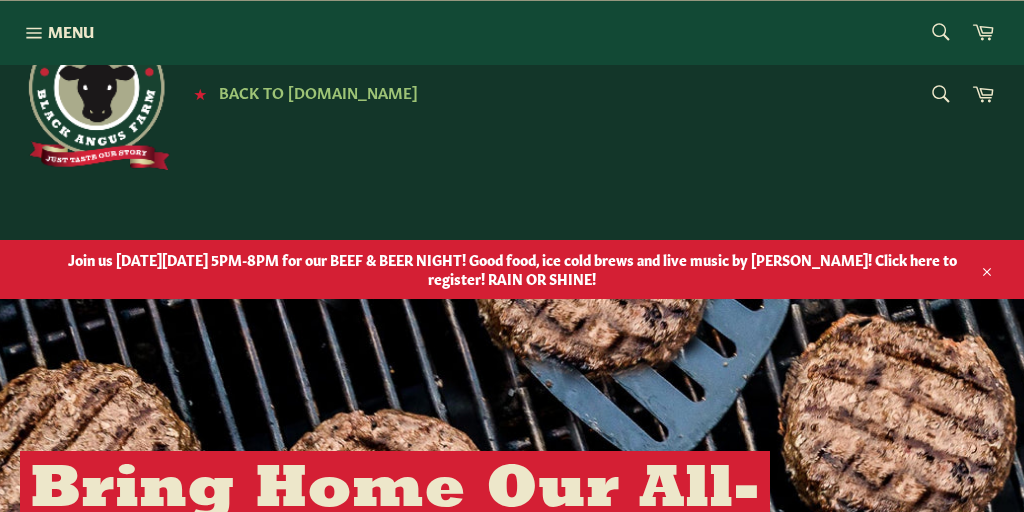 scroll, scrollTop: 443, scrollLeft: 0, axis: vertical 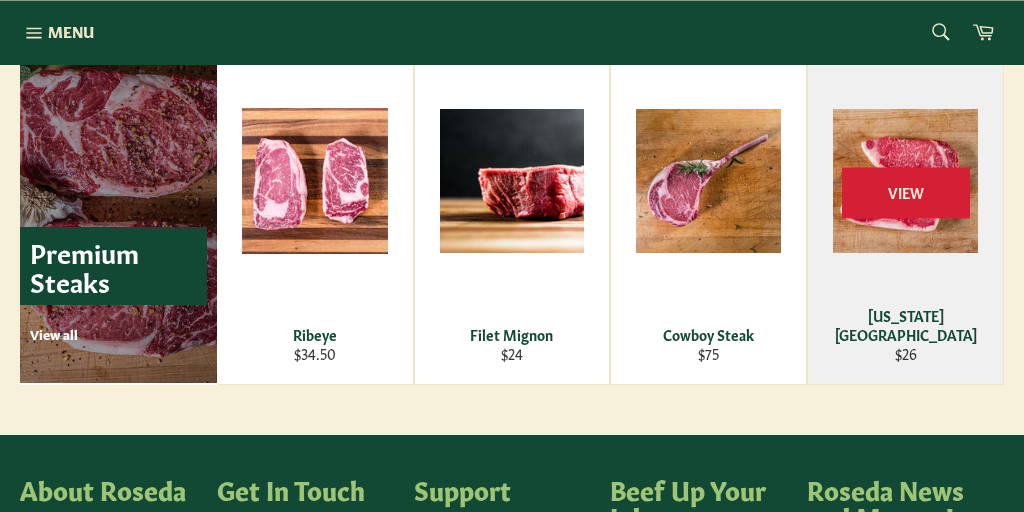click on "View" at bounding box center [905, 211] 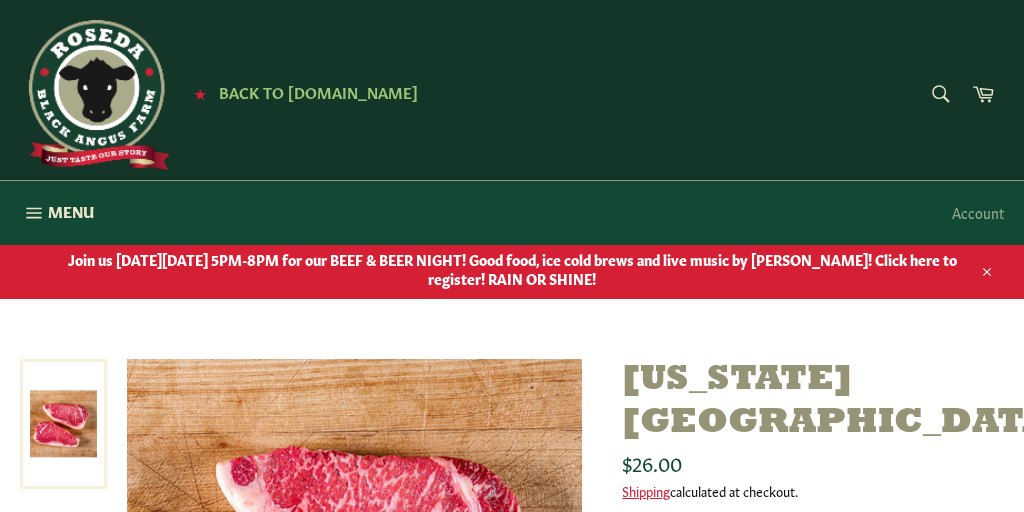 scroll, scrollTop: 226, scrollLeft: 0, axis: vertical 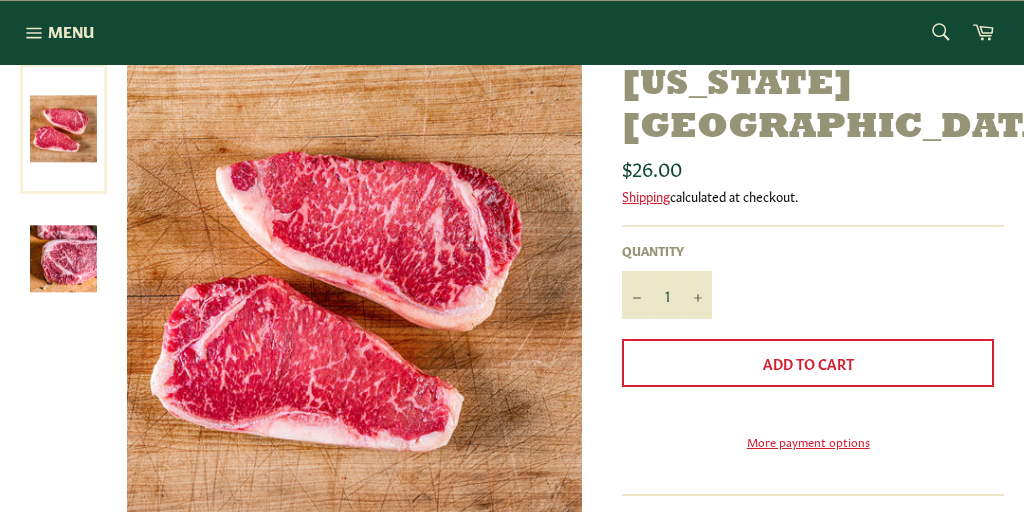 click at bounding box center (63, 258) 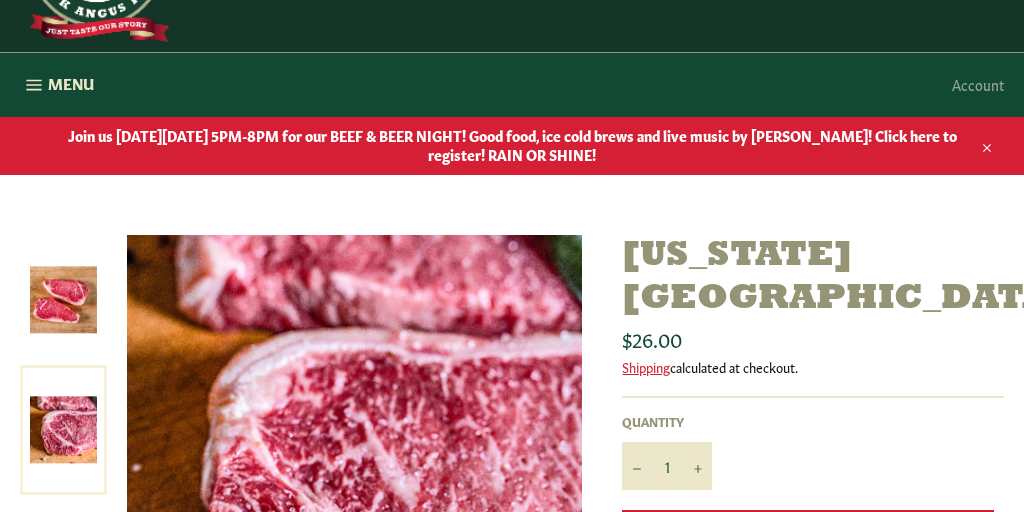 scroll, scrollTop: 128, scrollLeft: 0, axis: vertical 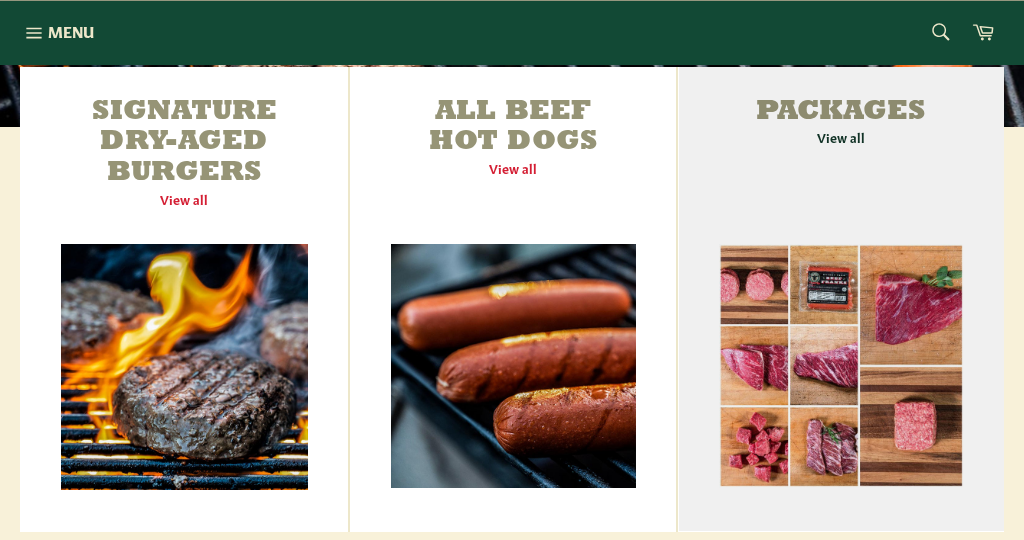 click on "Packages
View all" at bounding box center [841, 299] 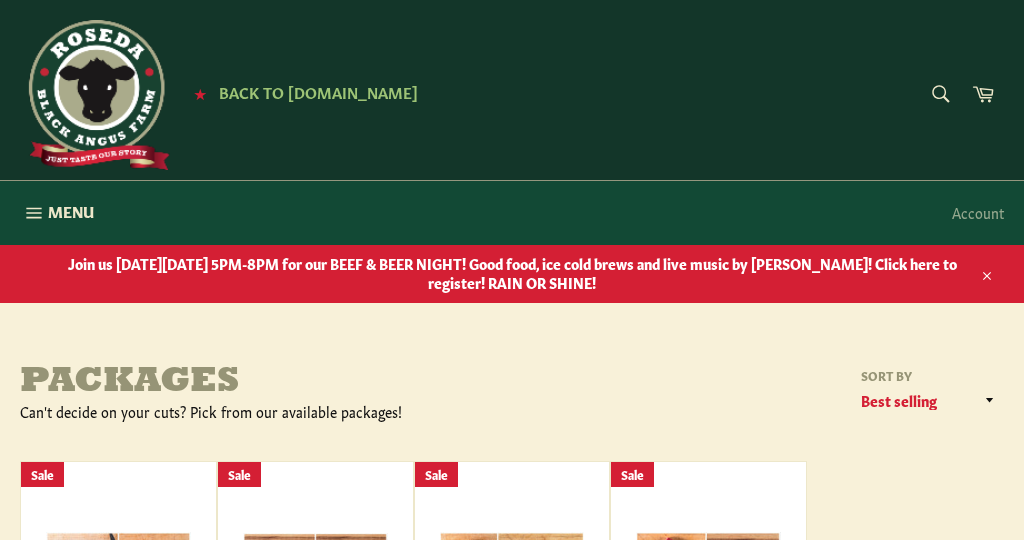 scroll, scrollTop: 0, scrollLeft: 0, axis: both 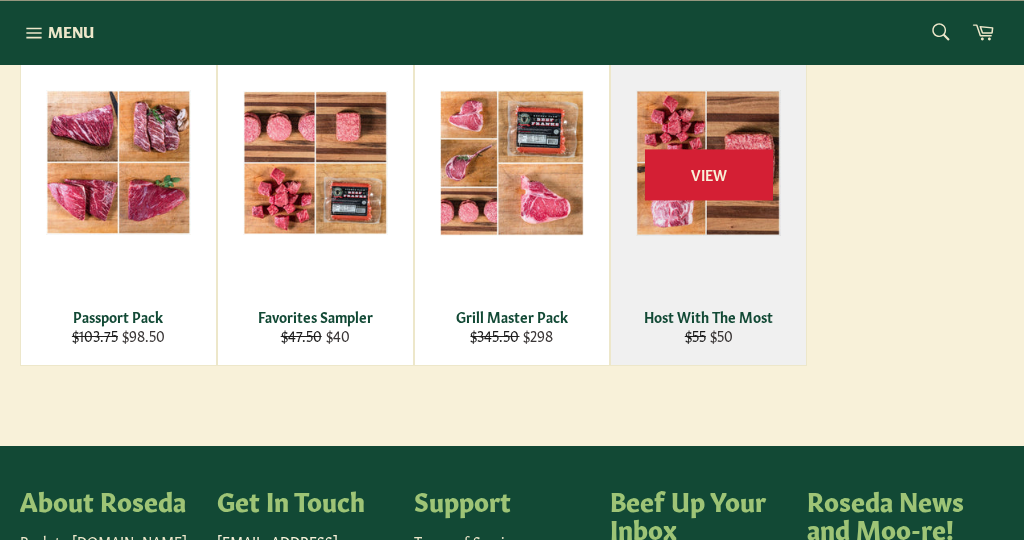 click on "View" at bounding box center (708, 192) 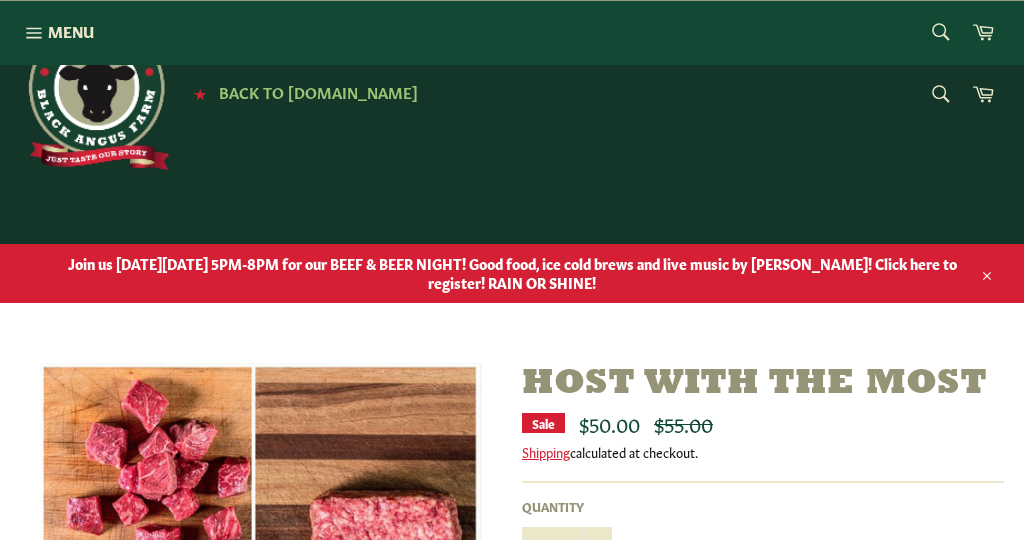 scroll, scrollTop: 279, scrollLeft: 0, axis: vertical 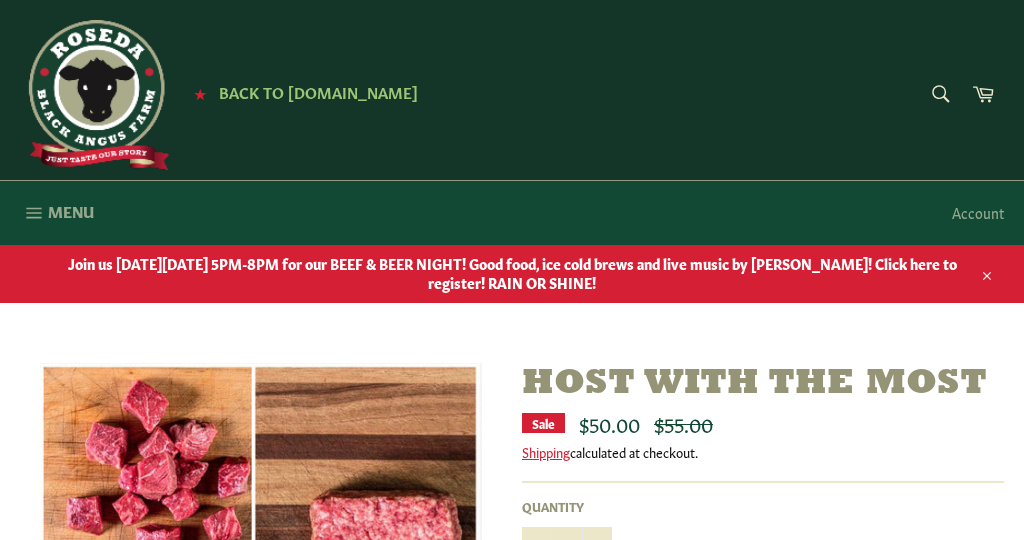 click on "Menu" at bounding box center (71, 211) 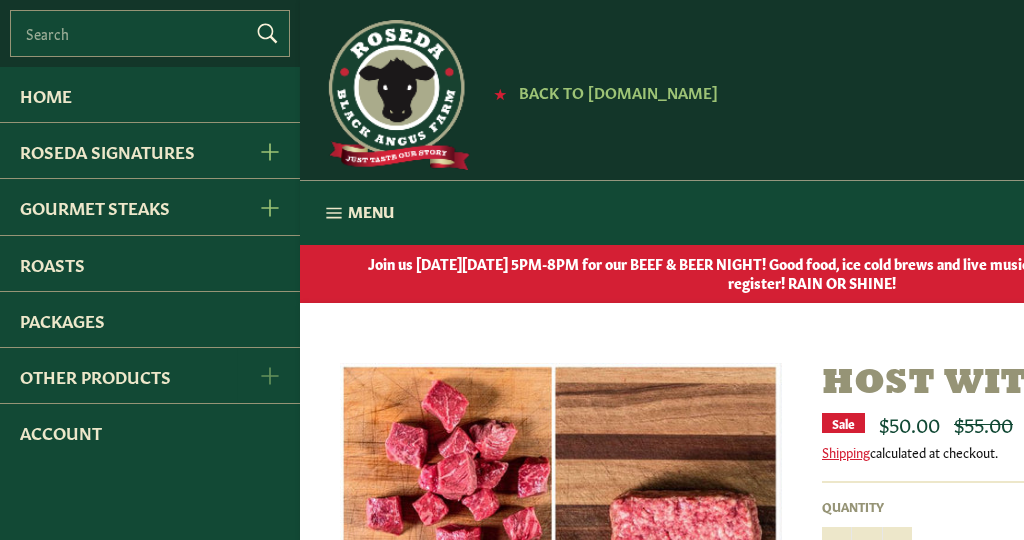 click at bounding box center (268, 375) 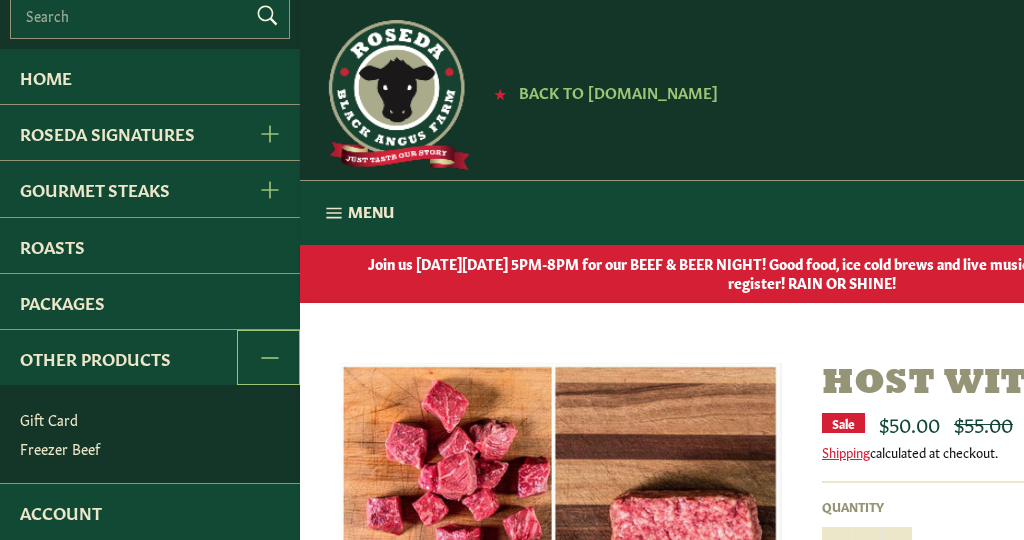 scroll, scrollTop: 22, scrollLeft: 0, axis: vertical 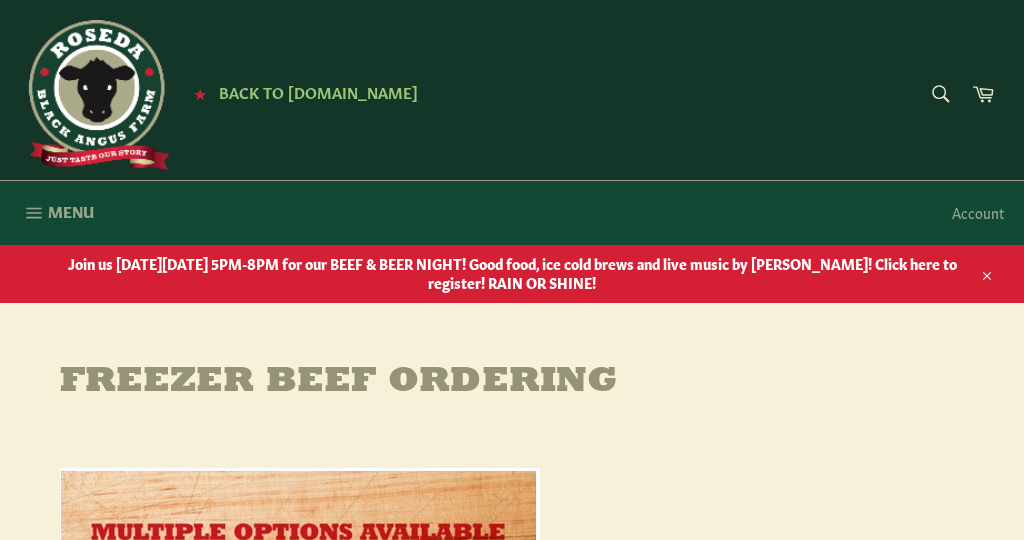 click 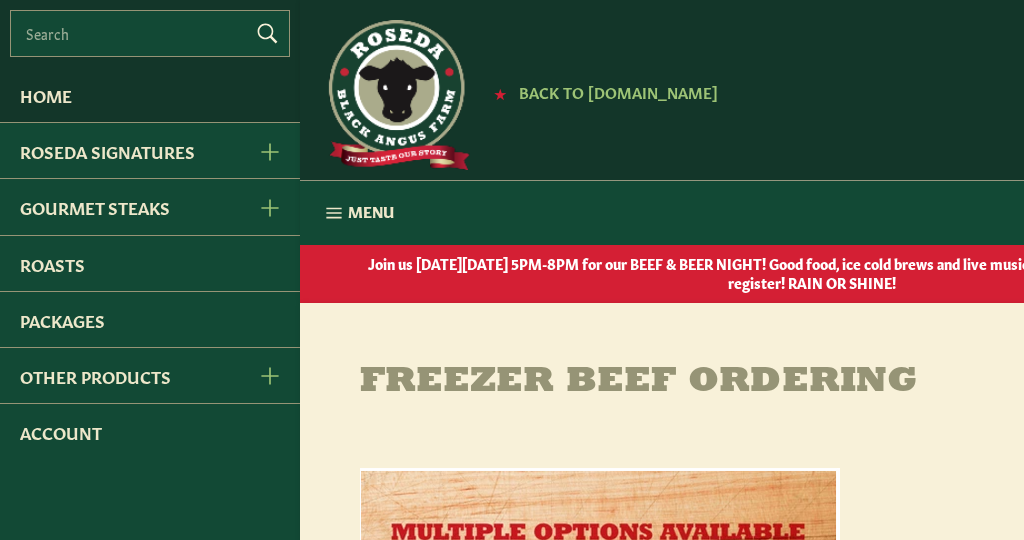 click on "Home" at bounding box center (150, 94) 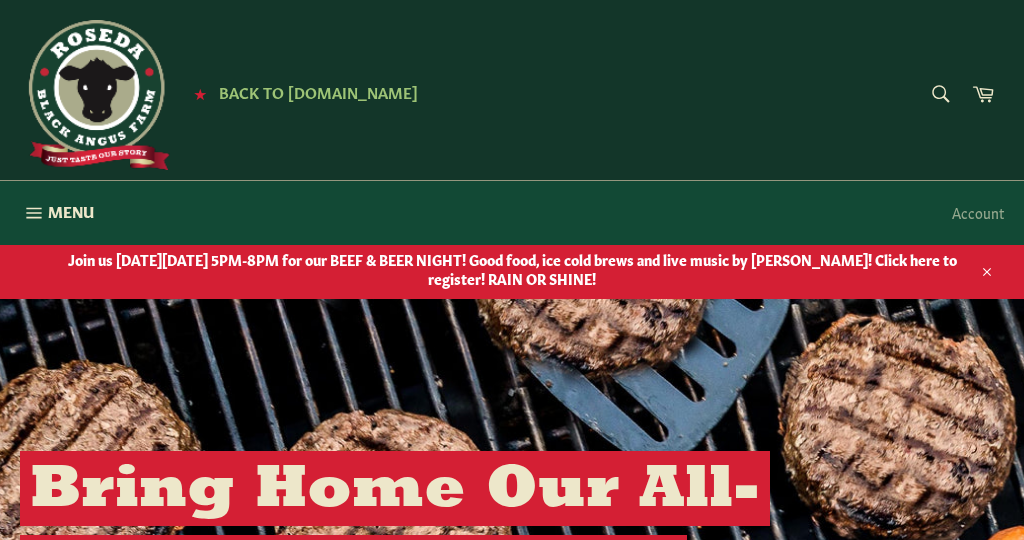scroll, scrollTop: 0, scrollLeft: 0, axis: both 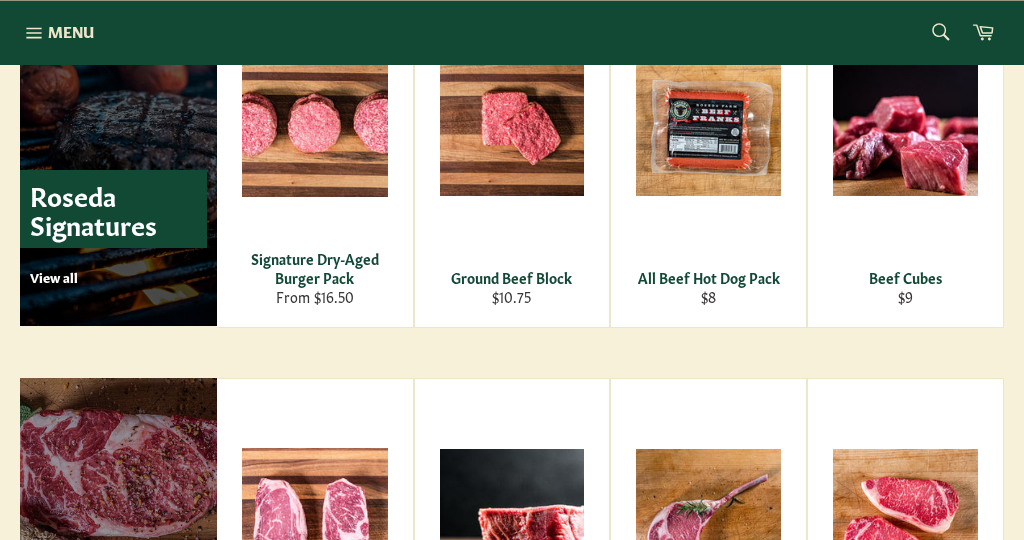 click on "View all" at bounding box center [118, 277] 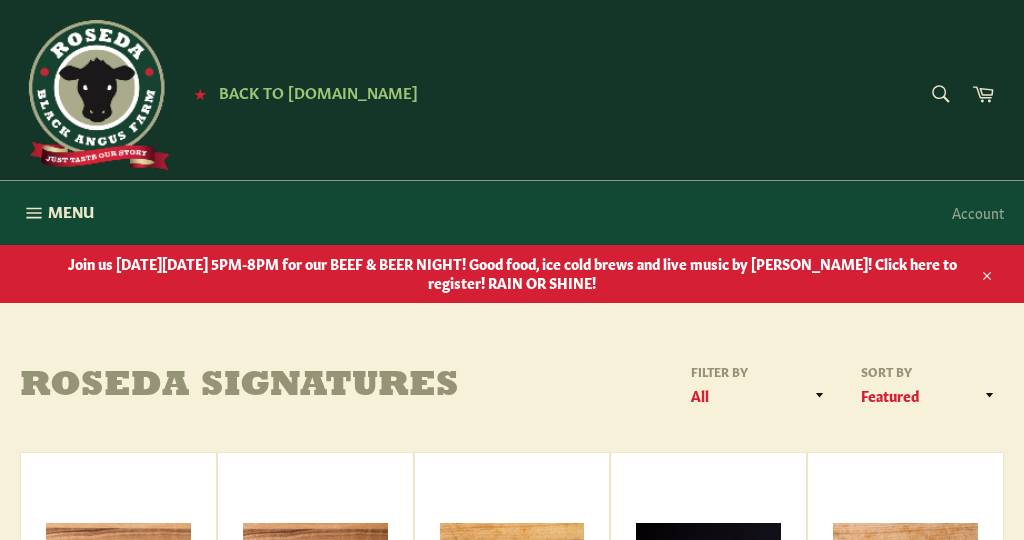 scroll, scrollTop: 0, scrollLeft: 0, axis: both 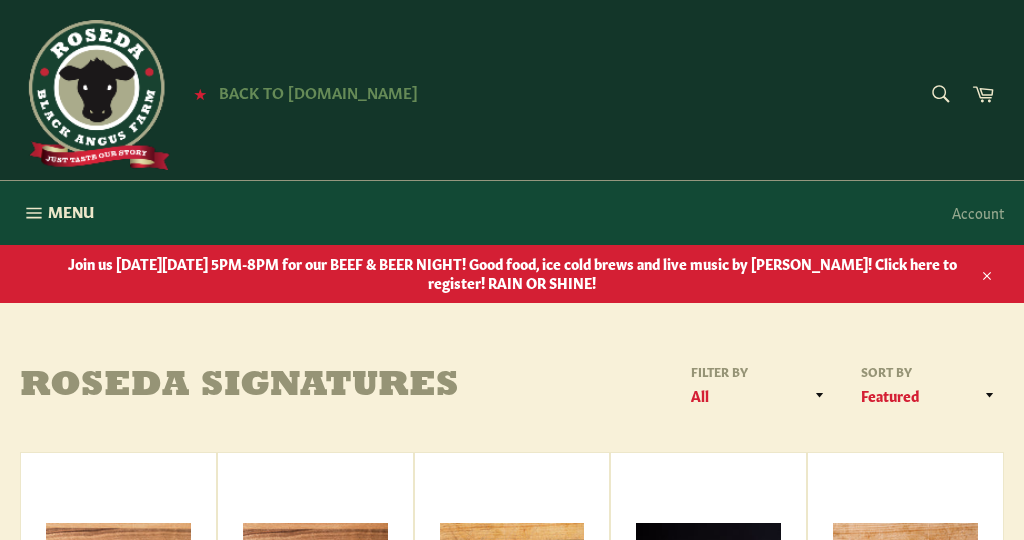click on "Back to [DOMAIN_NAME]" at bounding box center (318, 91) 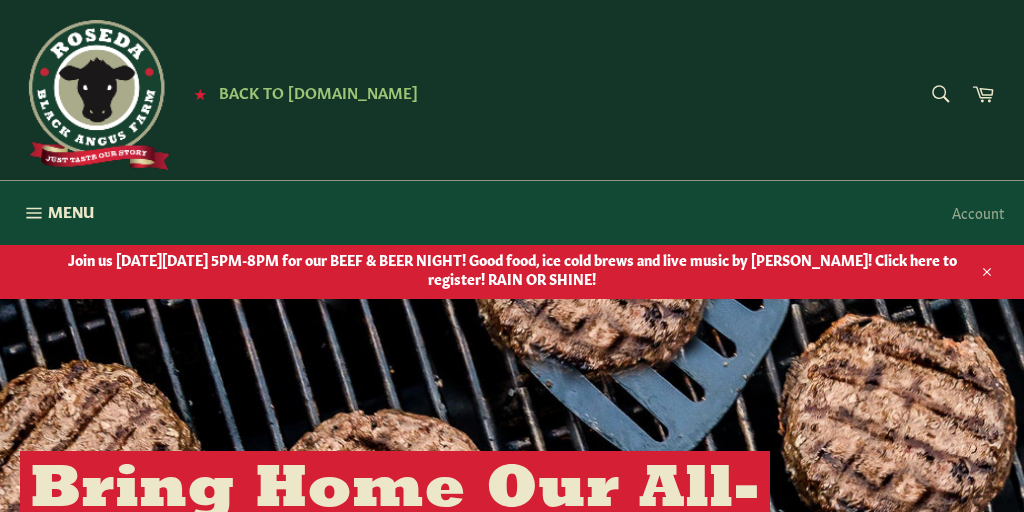 scroll, scrollTop: 0, scrollLeft: 0, axis: both 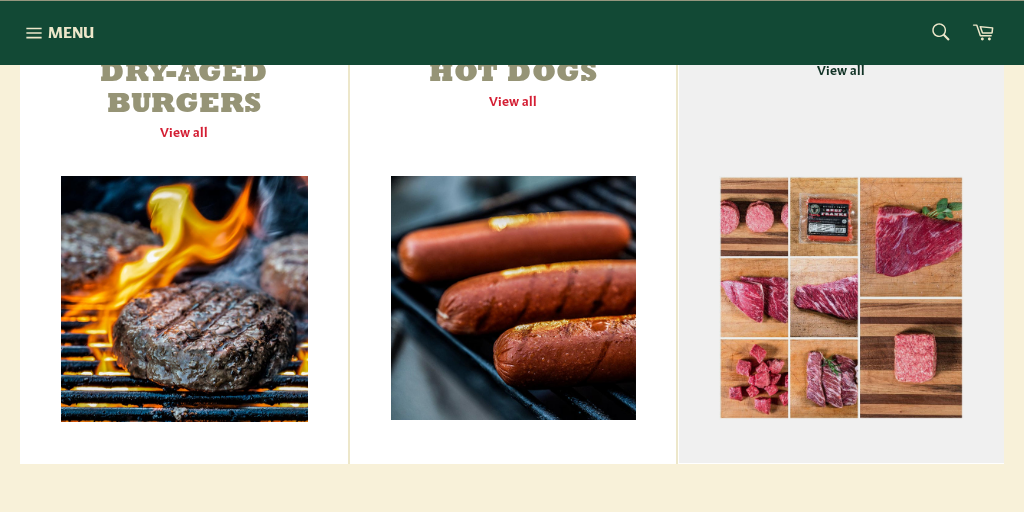 click on "Packages
View all" at bounding box center [841, 231] 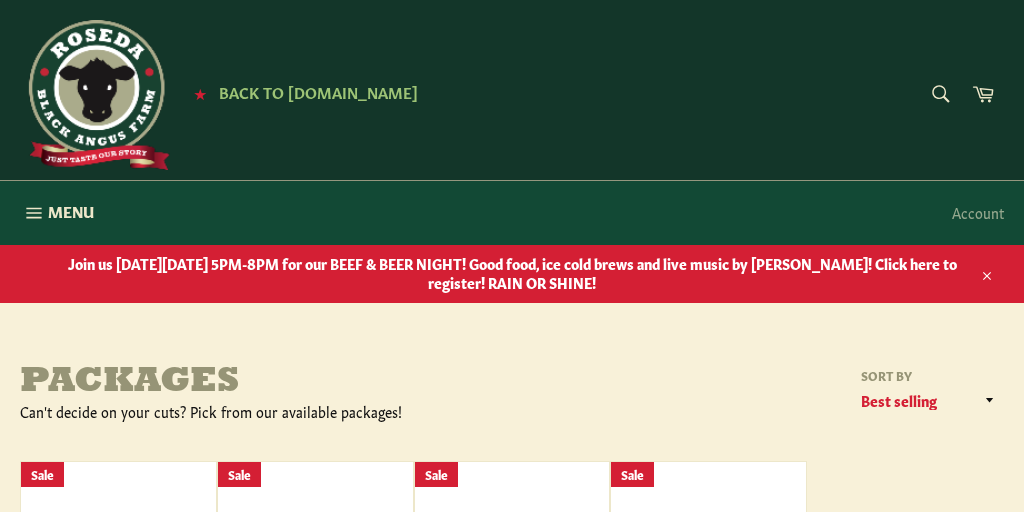 scroll, scrollTop: 0, scrollLeft: 0, axis: both 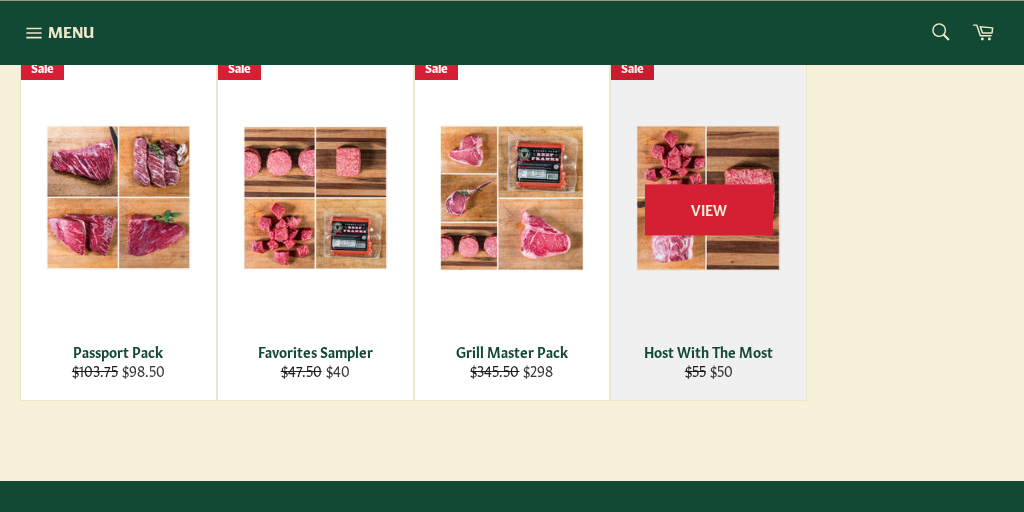 click on "View" at bounding box center [708, 227] 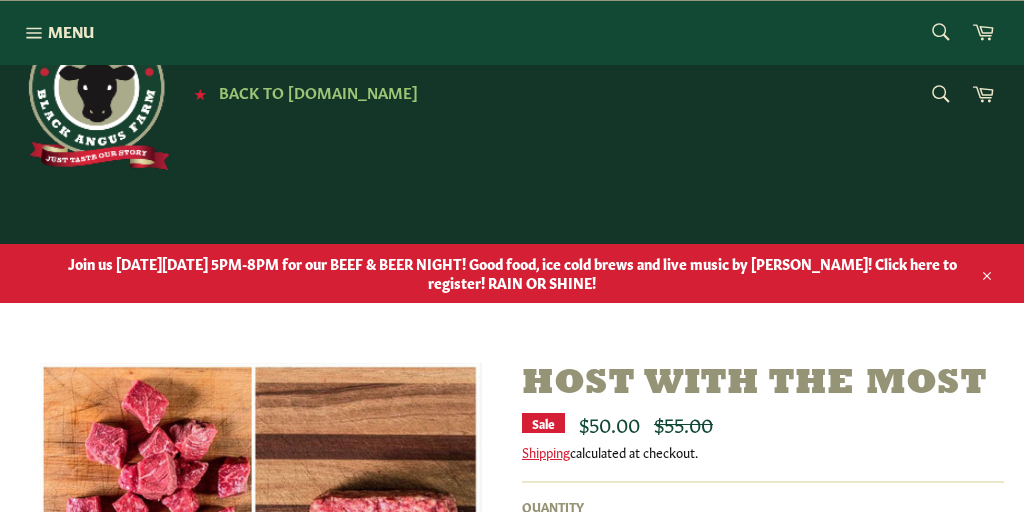 scroll, scrollTop: 371, scrollLeft: 0, axis: vertical 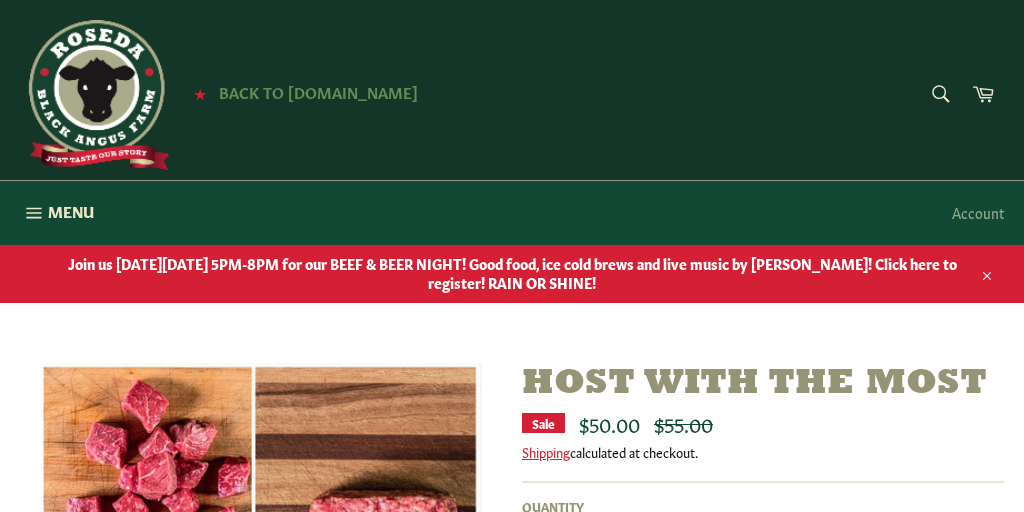 click on "Back to [DOMAIN_NAME]" at bounding box center [318, 91] 